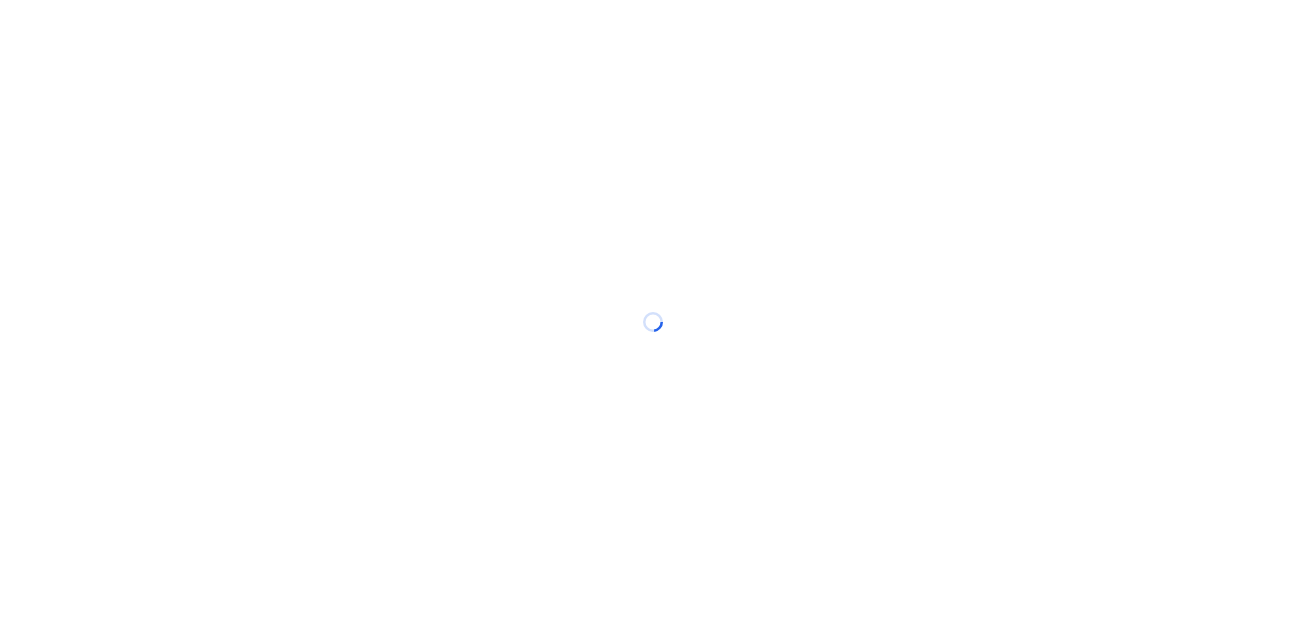 scroll, scrollTop: 0, scrollLeft: 0, axis: both 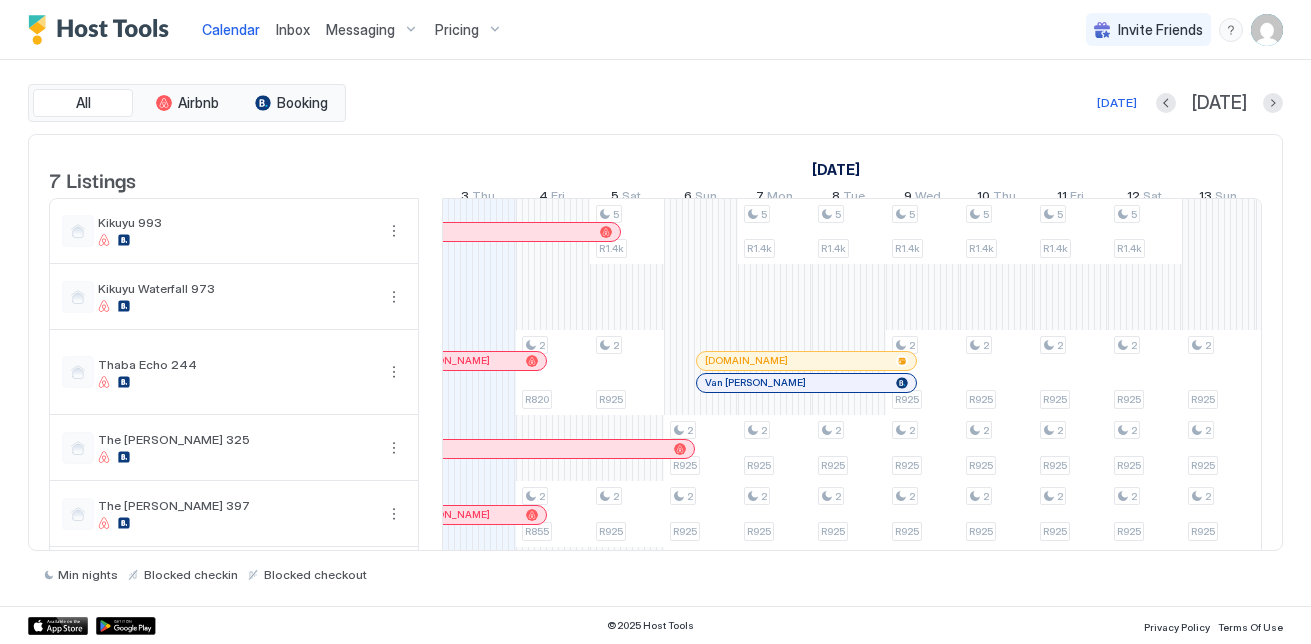 click on "[DATE]" at bounding box center (1117, 103) 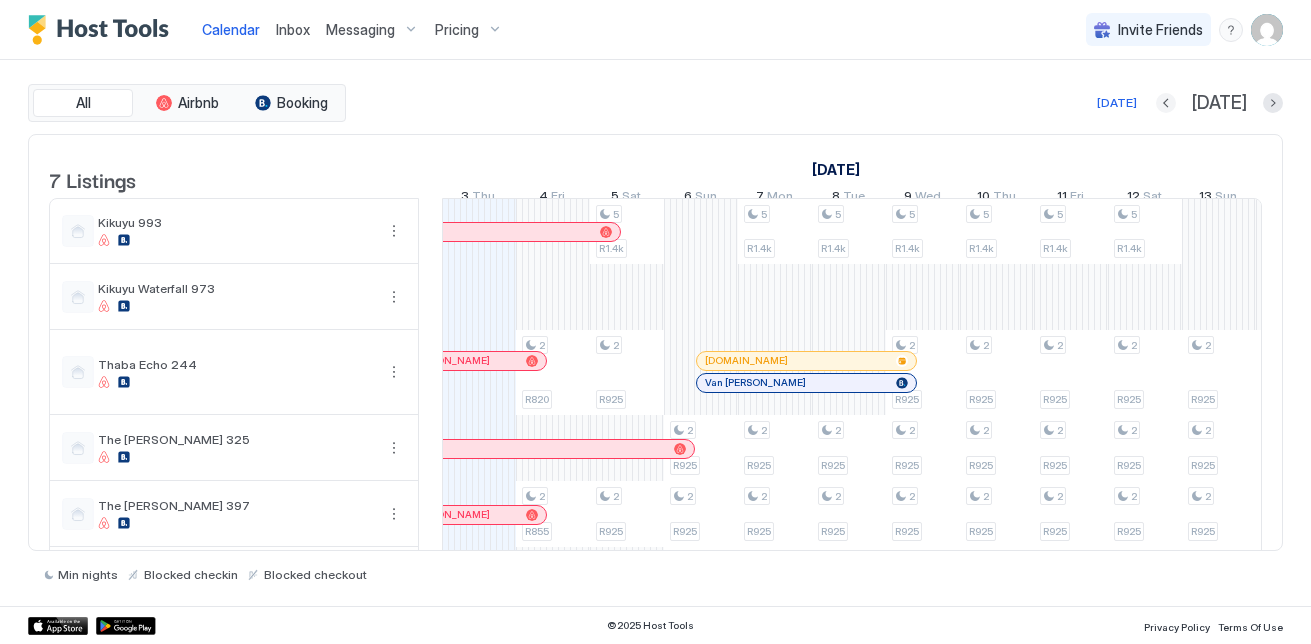click at bounding box center (1166, 103) 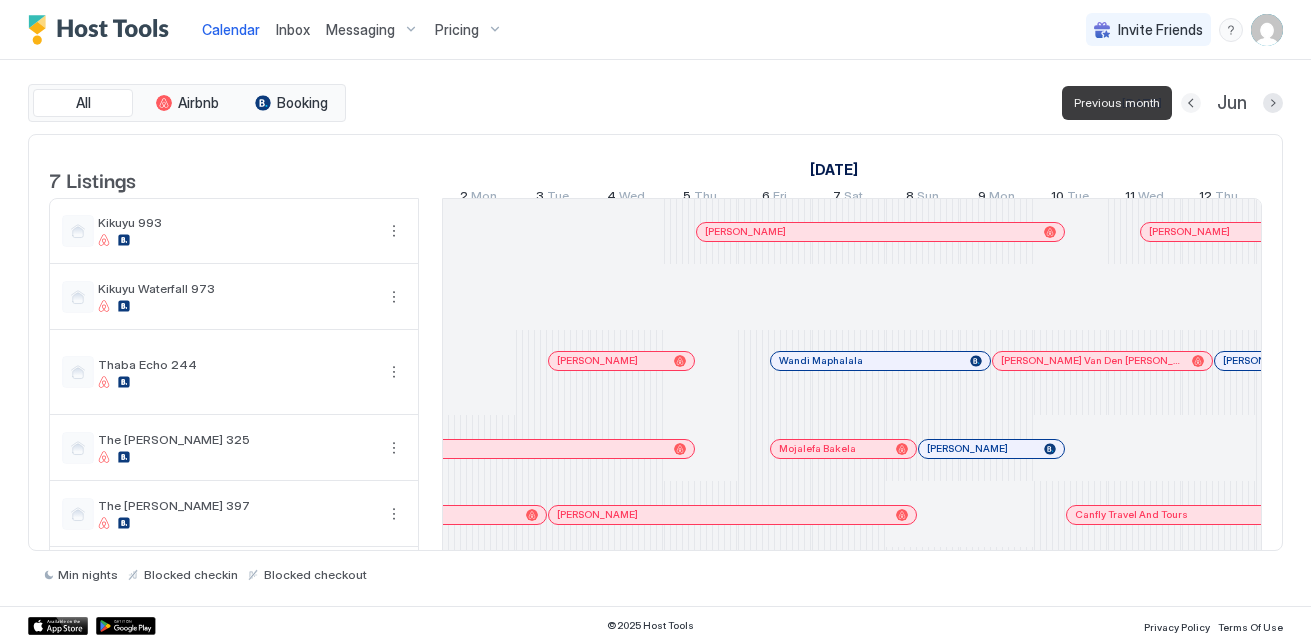click at bounding box center [1191, 103] 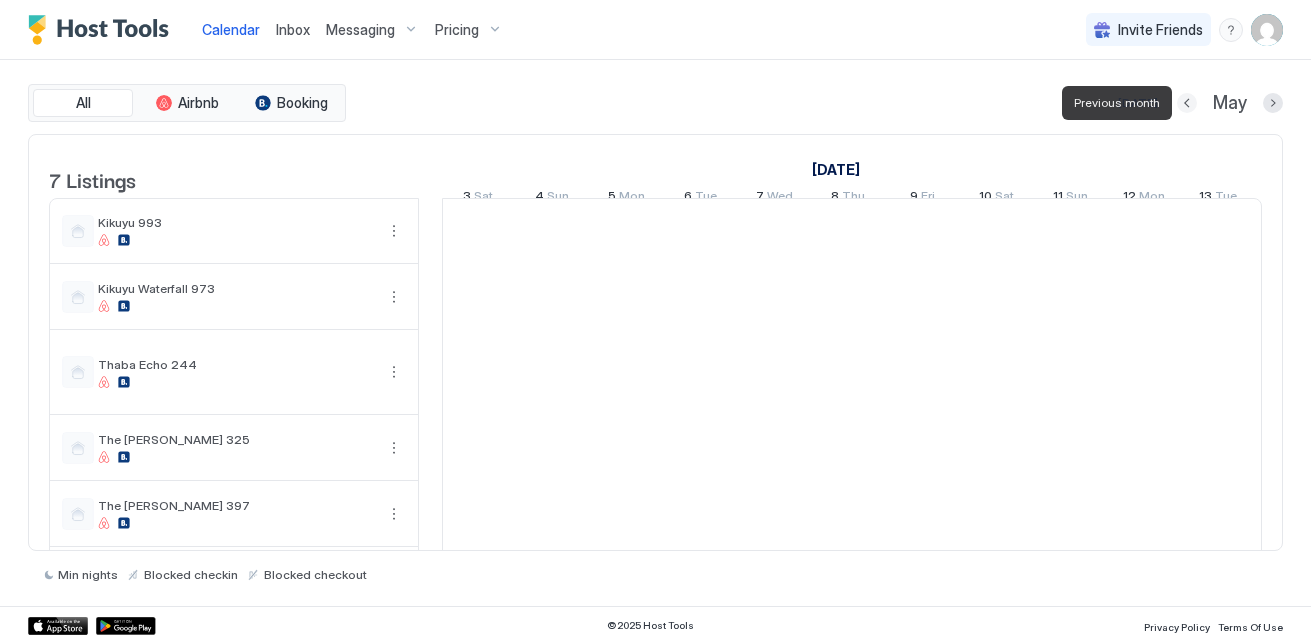 click at bounding box center [1187, 103] 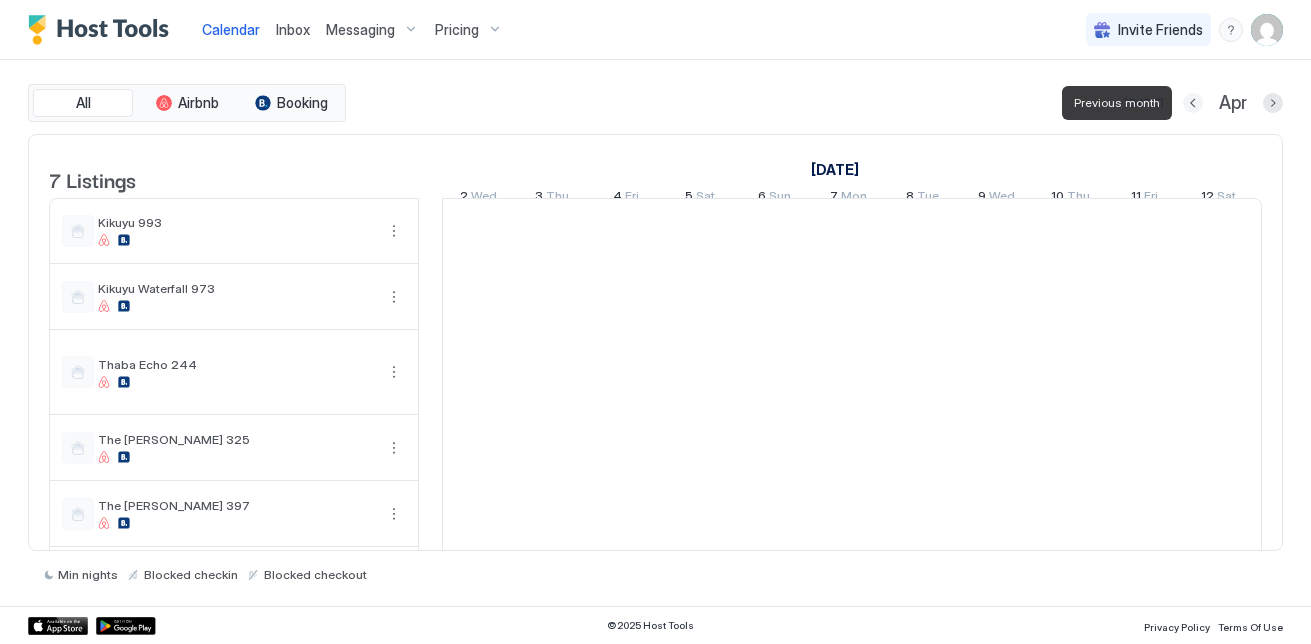click at bounding box center (1193, 103) 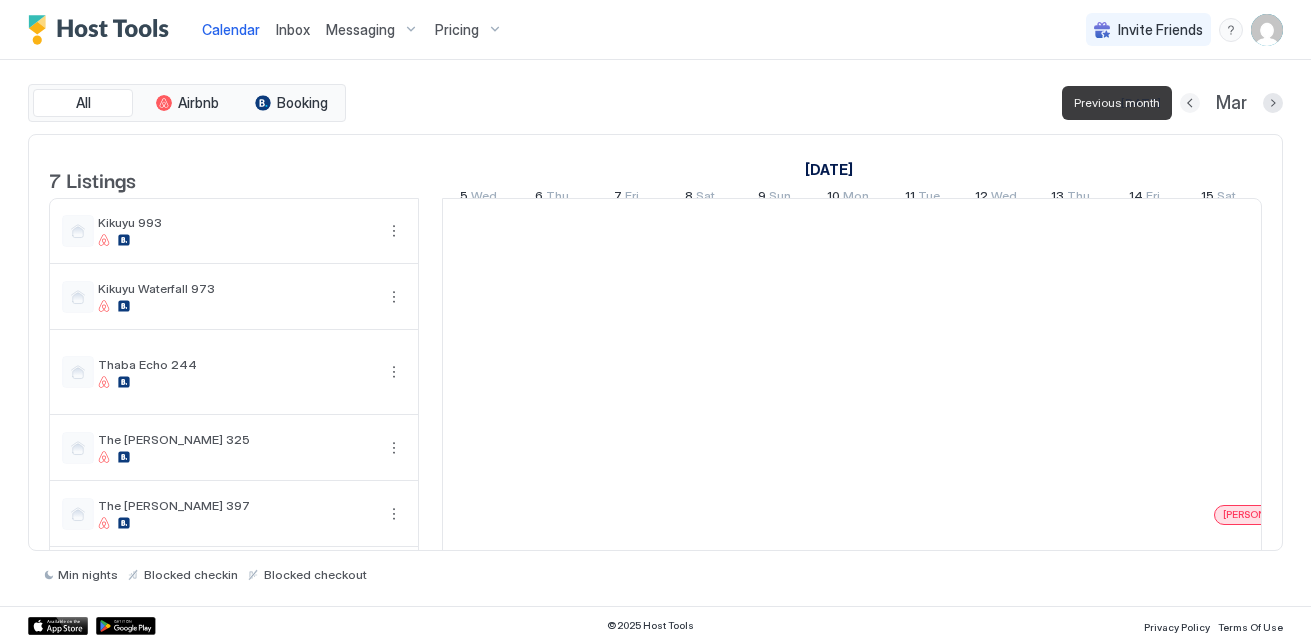 click at bounding box center [1190, 103] 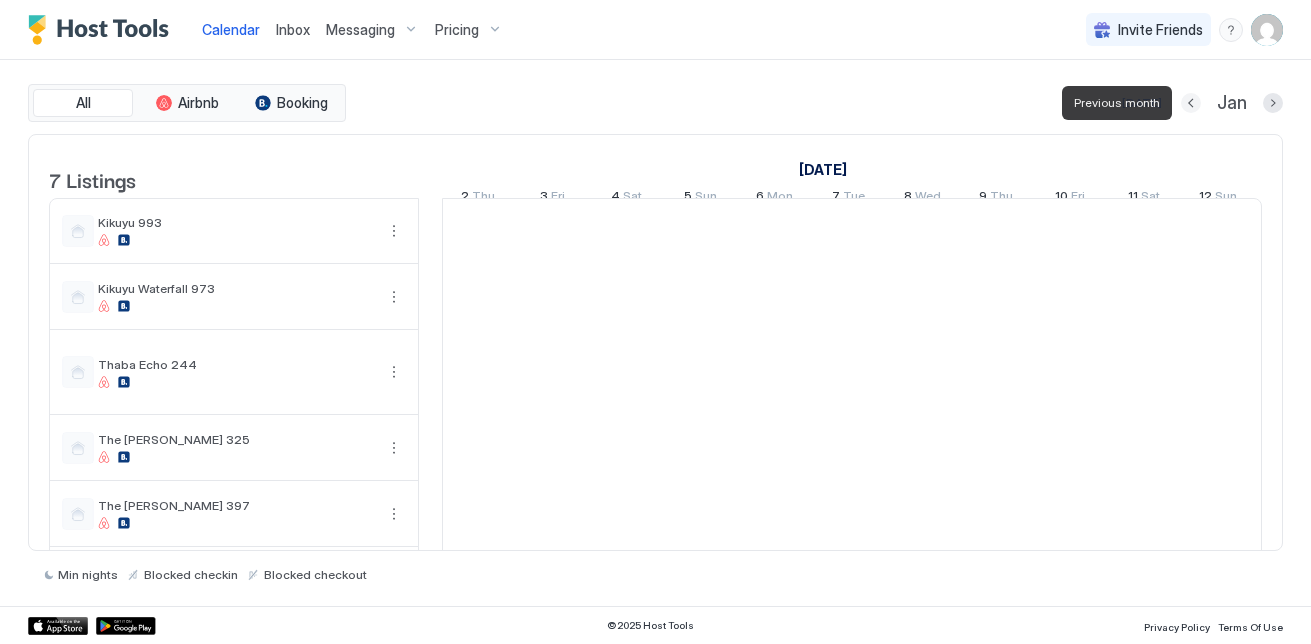 click at bounding box center [1191, 103] 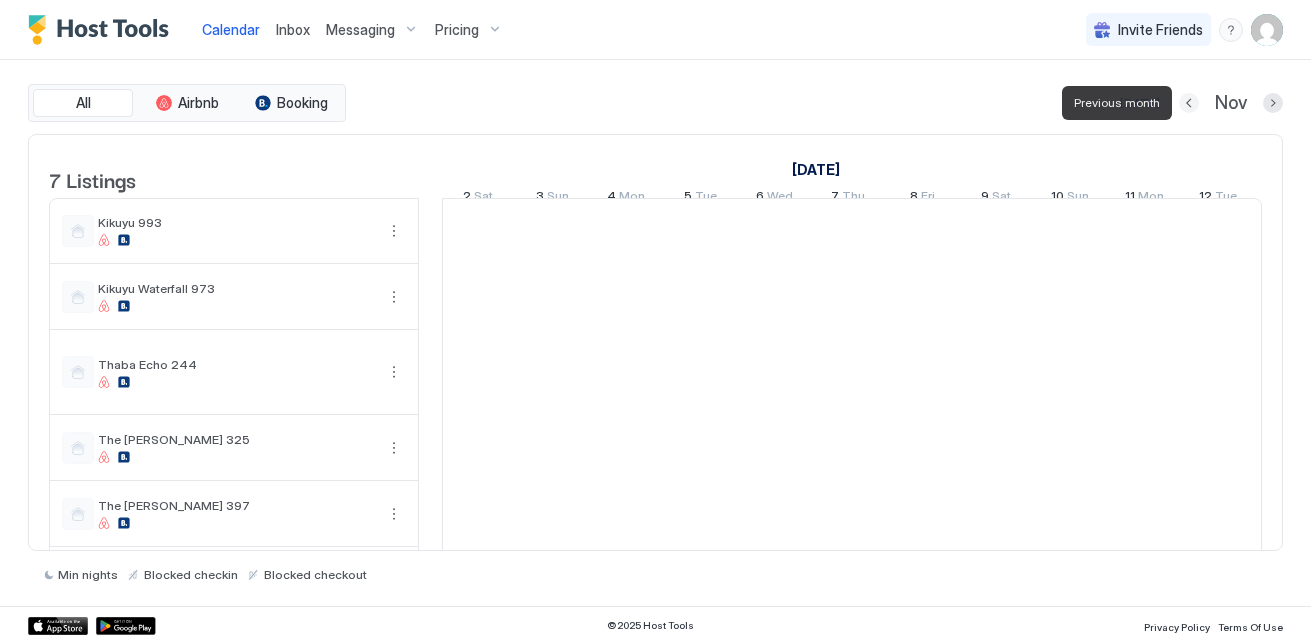 click at bounding box center (1189, 103) 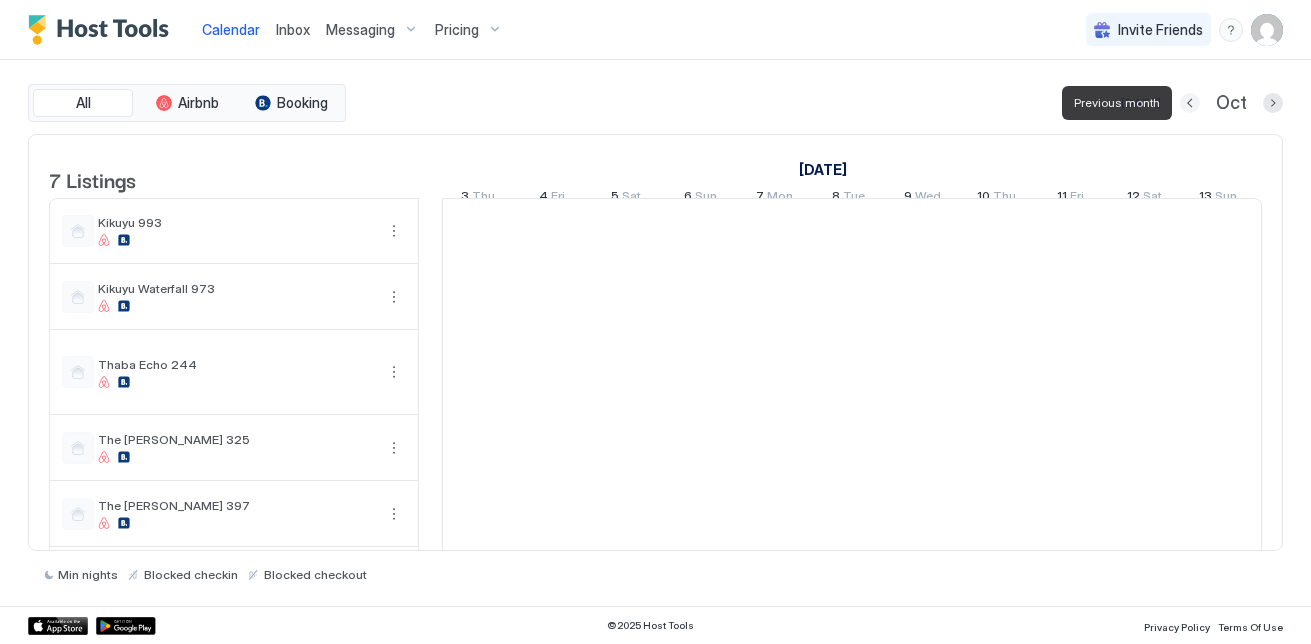 click at bounding box center [1190, 103] 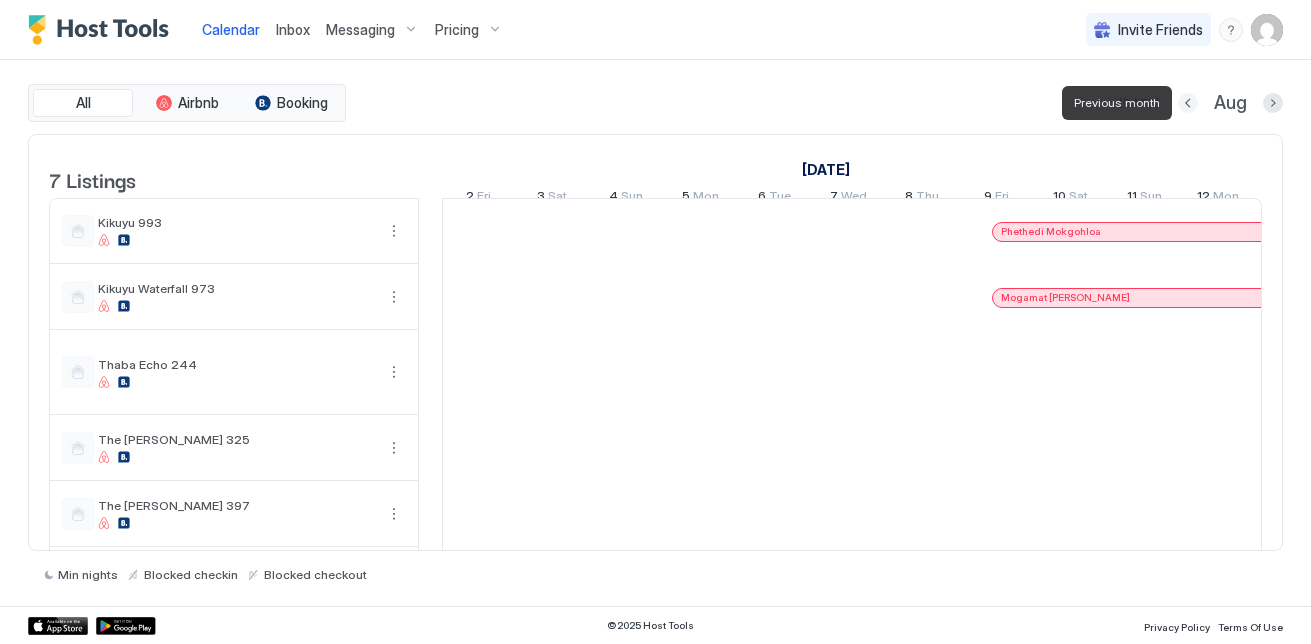 click at bounding box center [1188, 103] 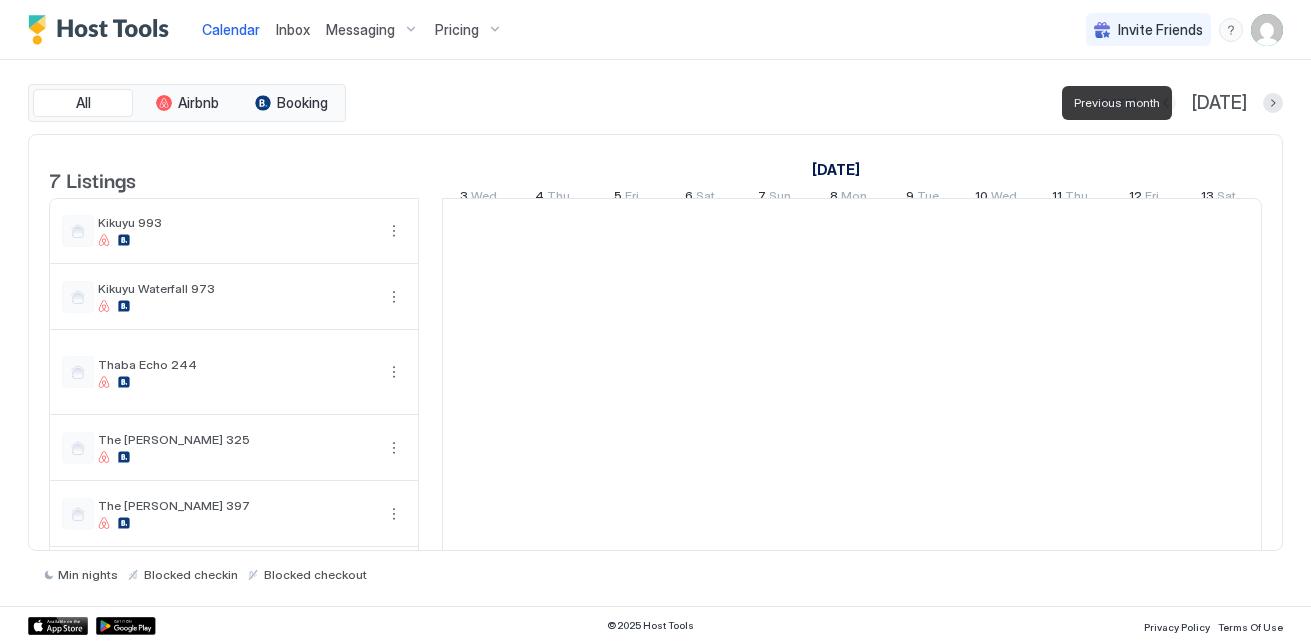 click at bounding box center (1166, 103) 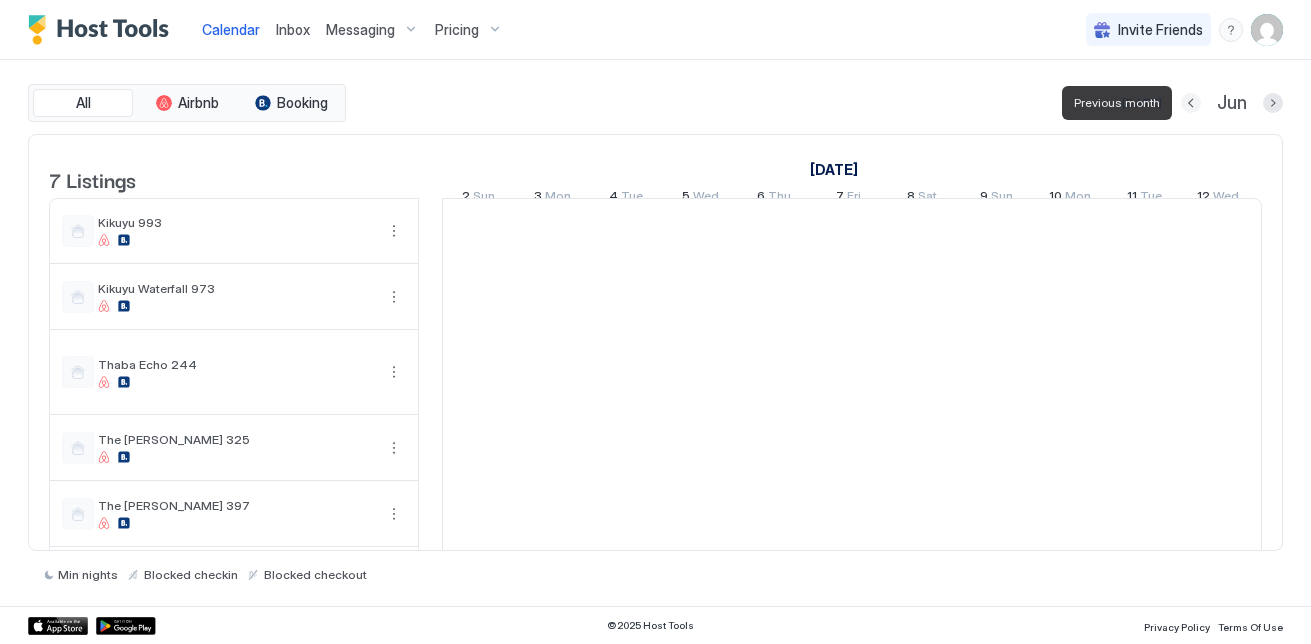 click at bounding box center (1191, 103) 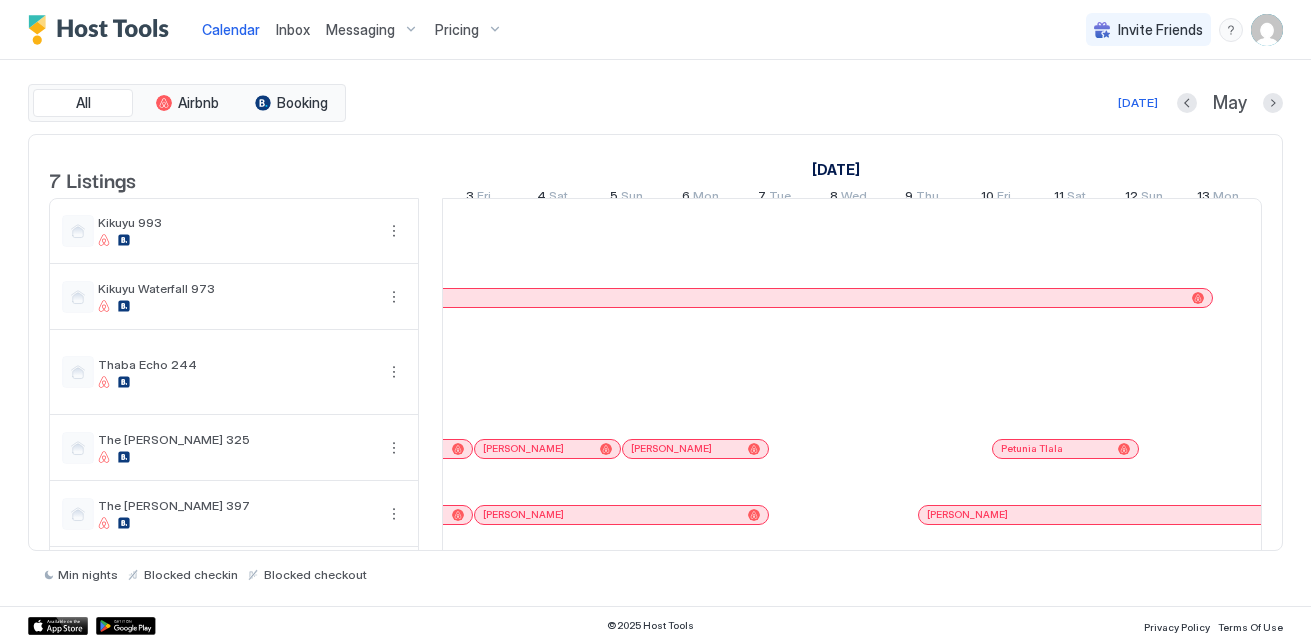 scroll, scrollTop: 0, scrollLeft: 1017, axis: horizontal 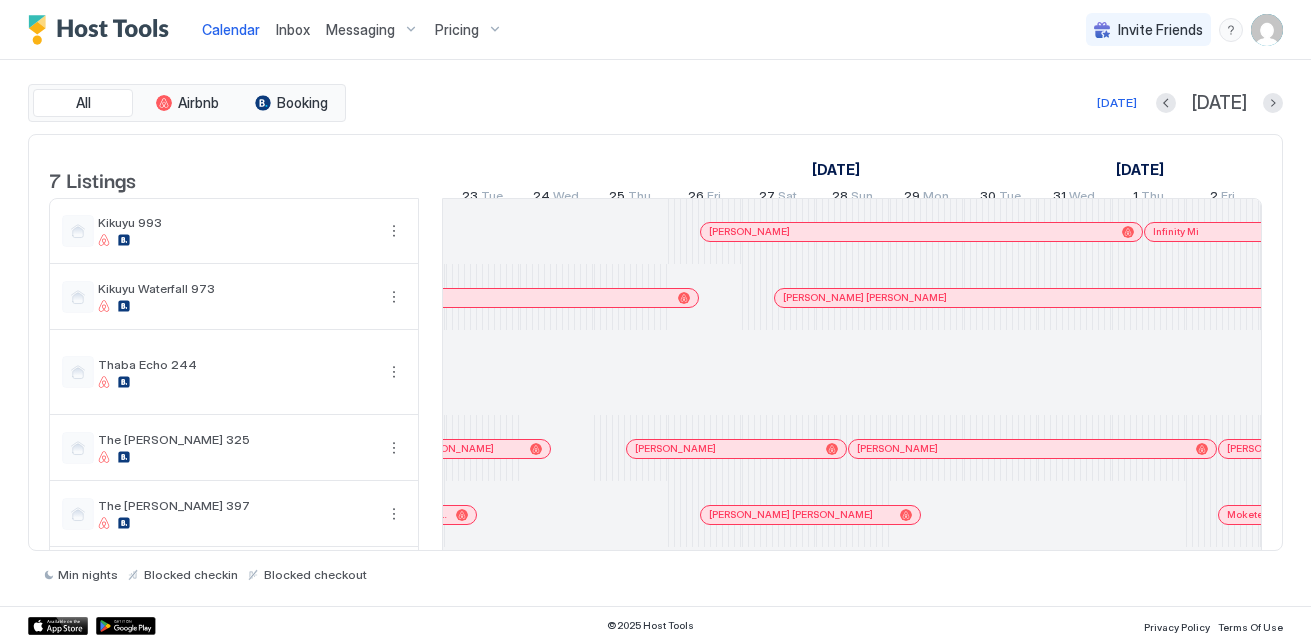 drag, startPoint x: 1120, startPoint y: 521, endPoint x: 1134, endPoint y: 520, distance: 14.035668 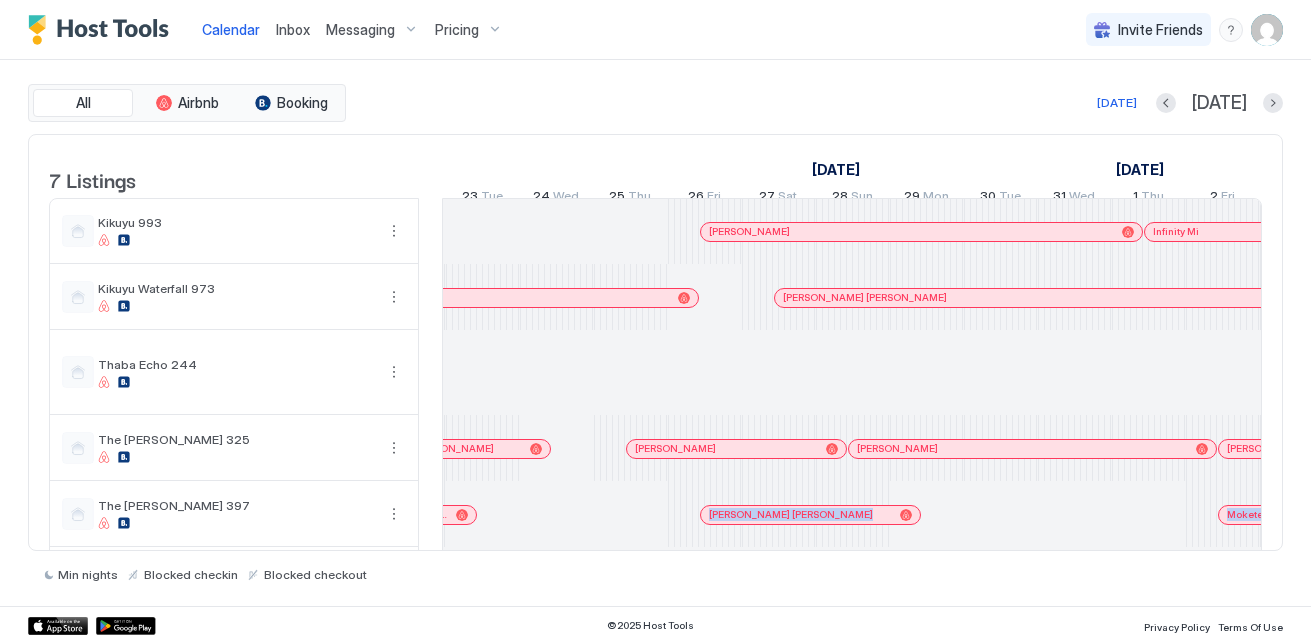 drag, startPoint x: 1200, startPoint y: 541, endPoint x: 1217, endPoint y: 539, distance: 17.117243 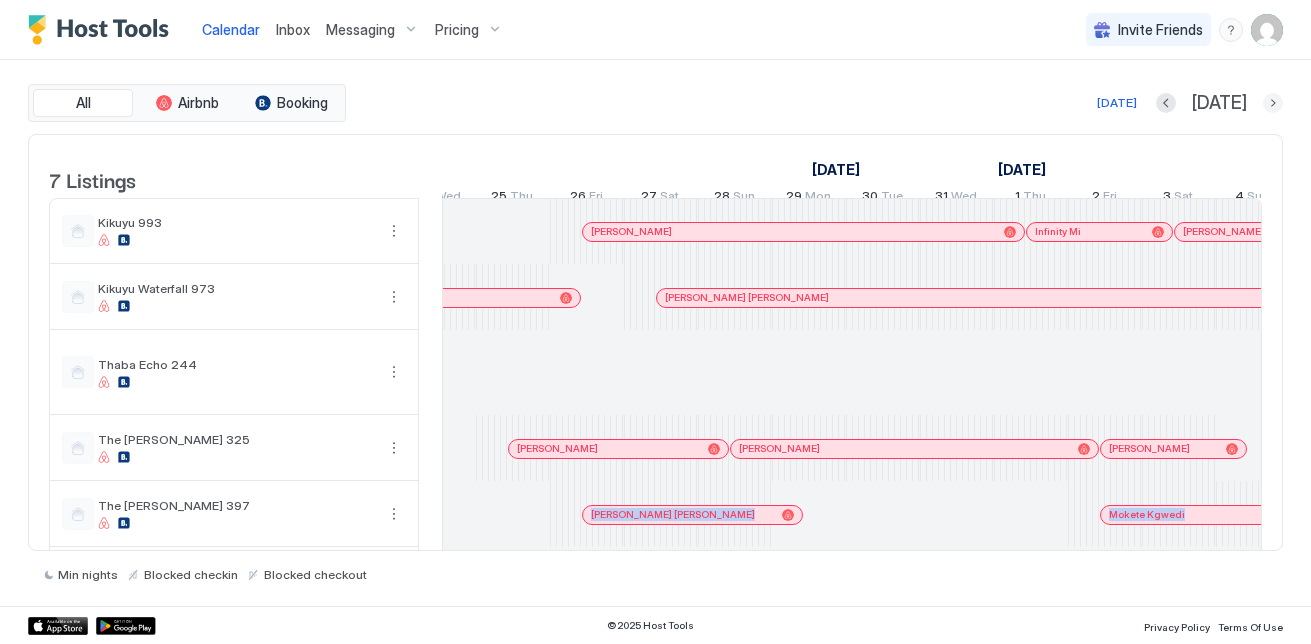 click at bounding box center [1273, 103] 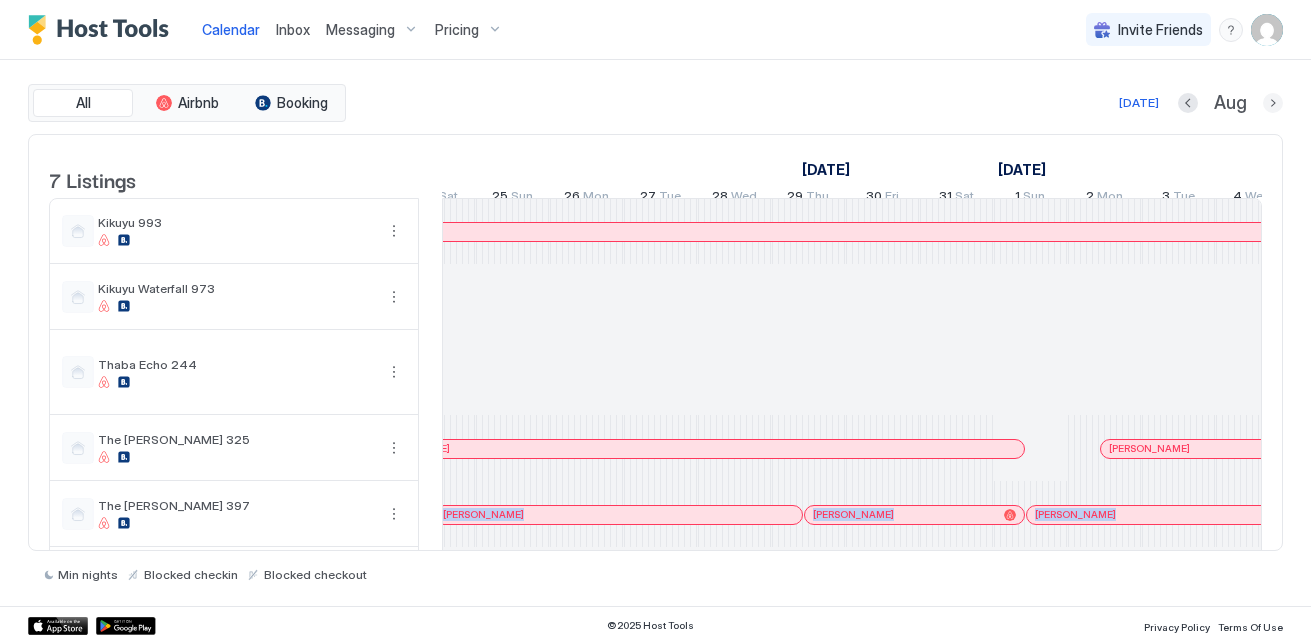 scroll, scrollTop: 0, scrollLeft: 1111, axis: horizontal 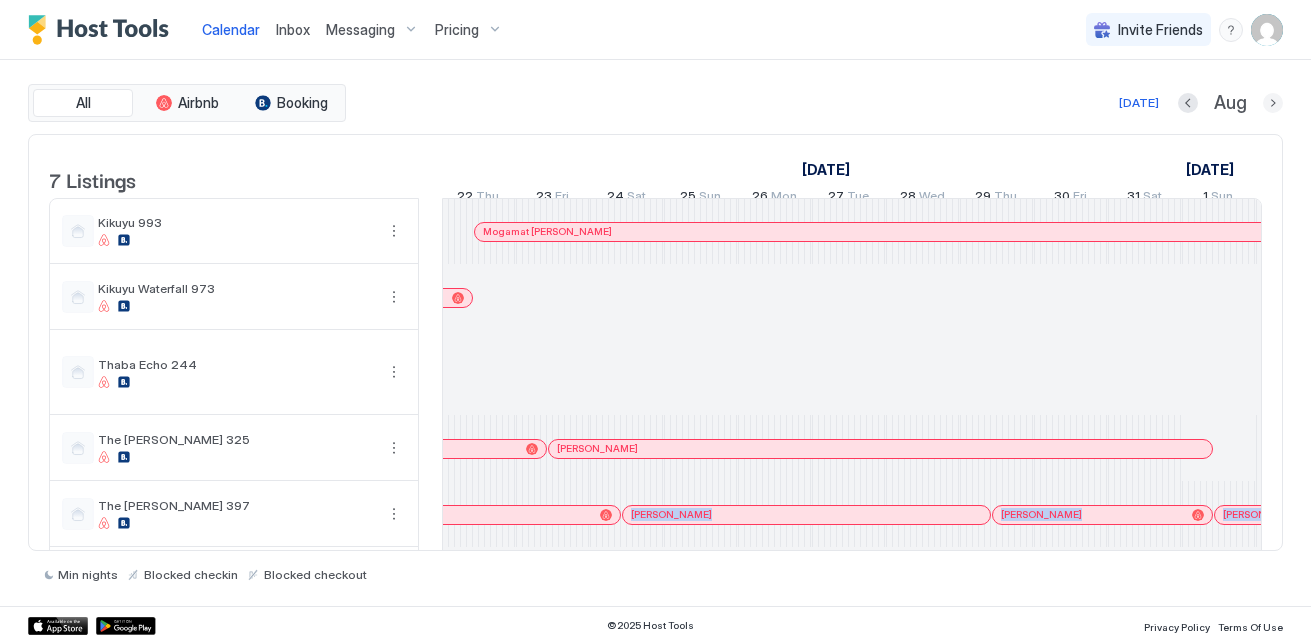 click at bounding box center [1273, 103] 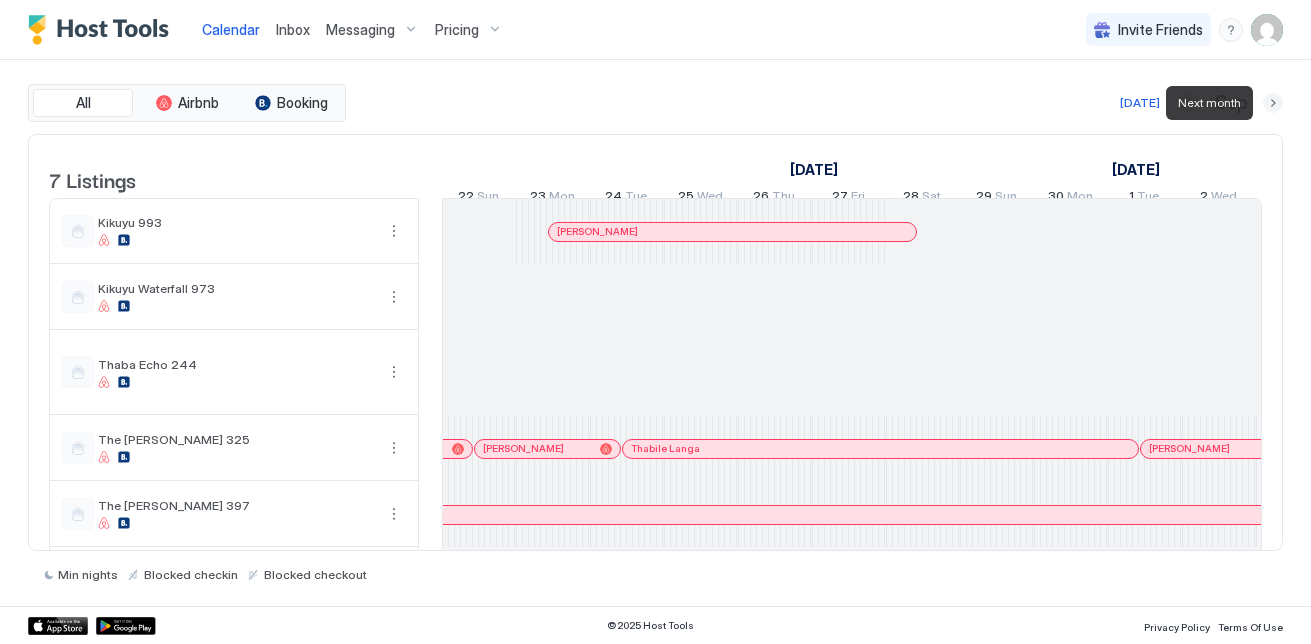 click at bounding box center [1273, 103] 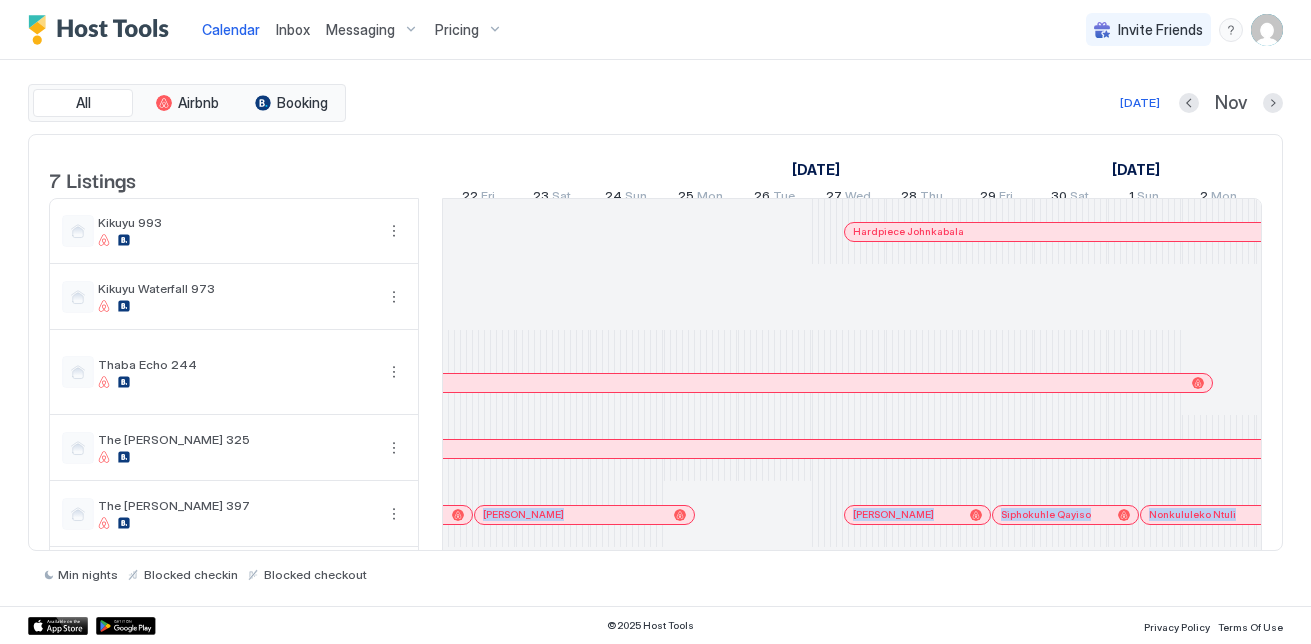 click at bounding box center [1273, 103] 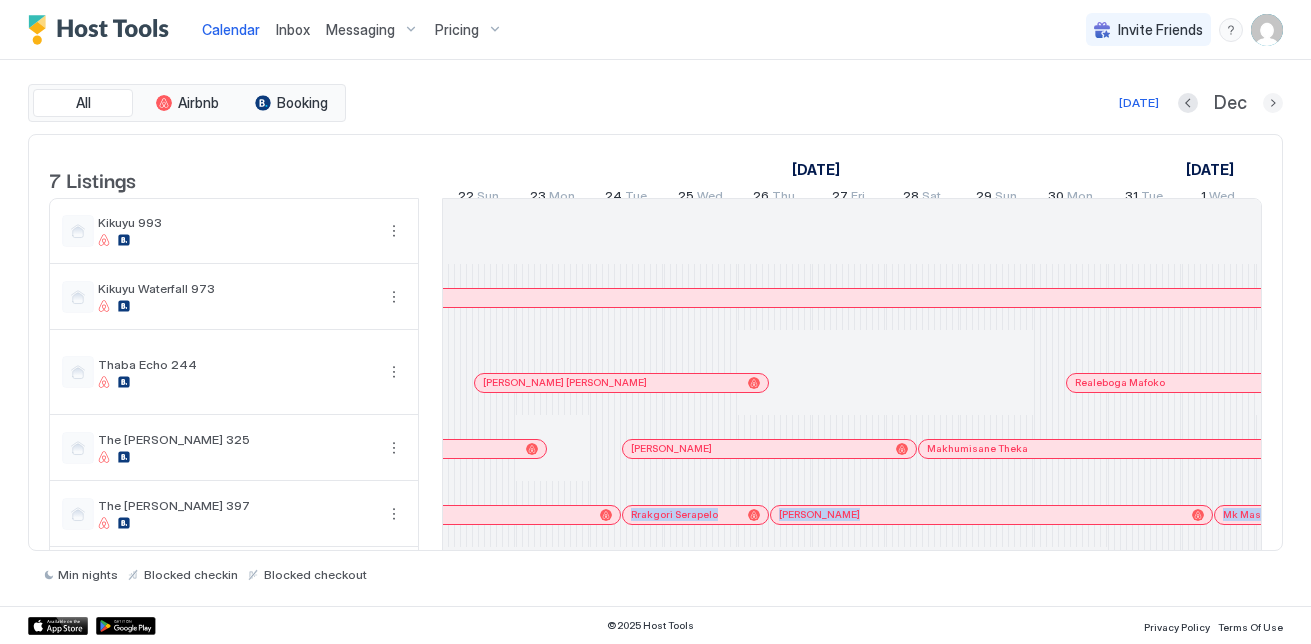 click at bounding box center (1273, 103) 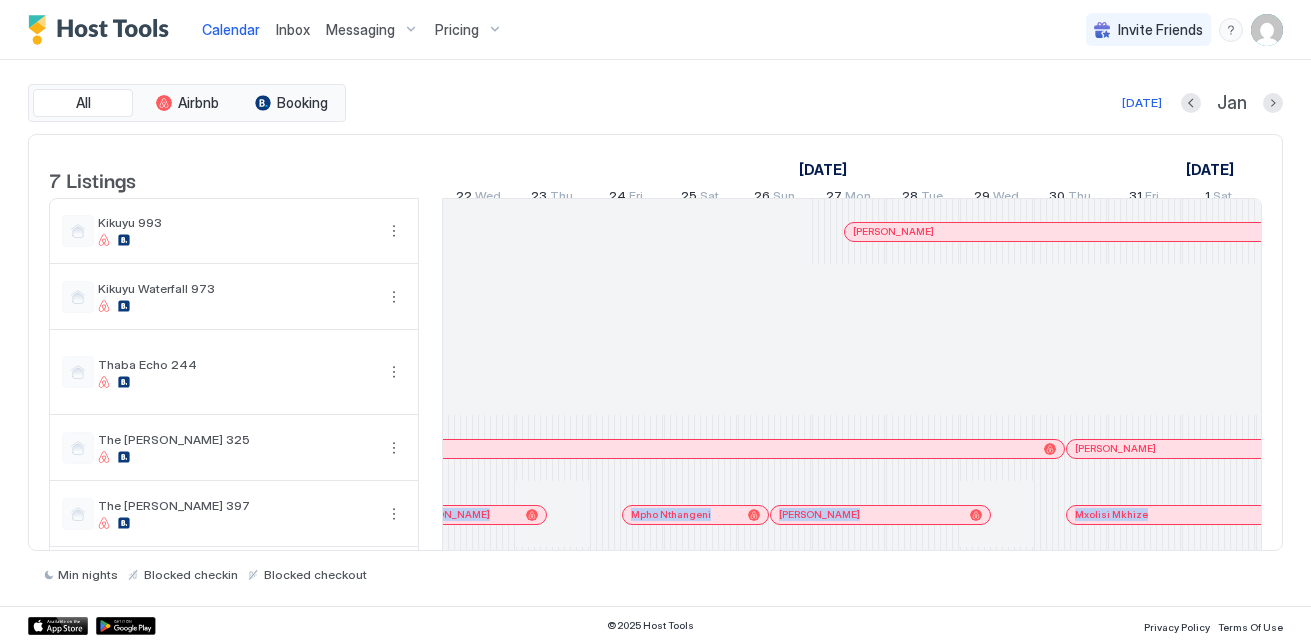 drag, startPoint x: 1270, startPoint y: 93, endPoint x: 1076, endPoint y: 117, distance: 195.4789 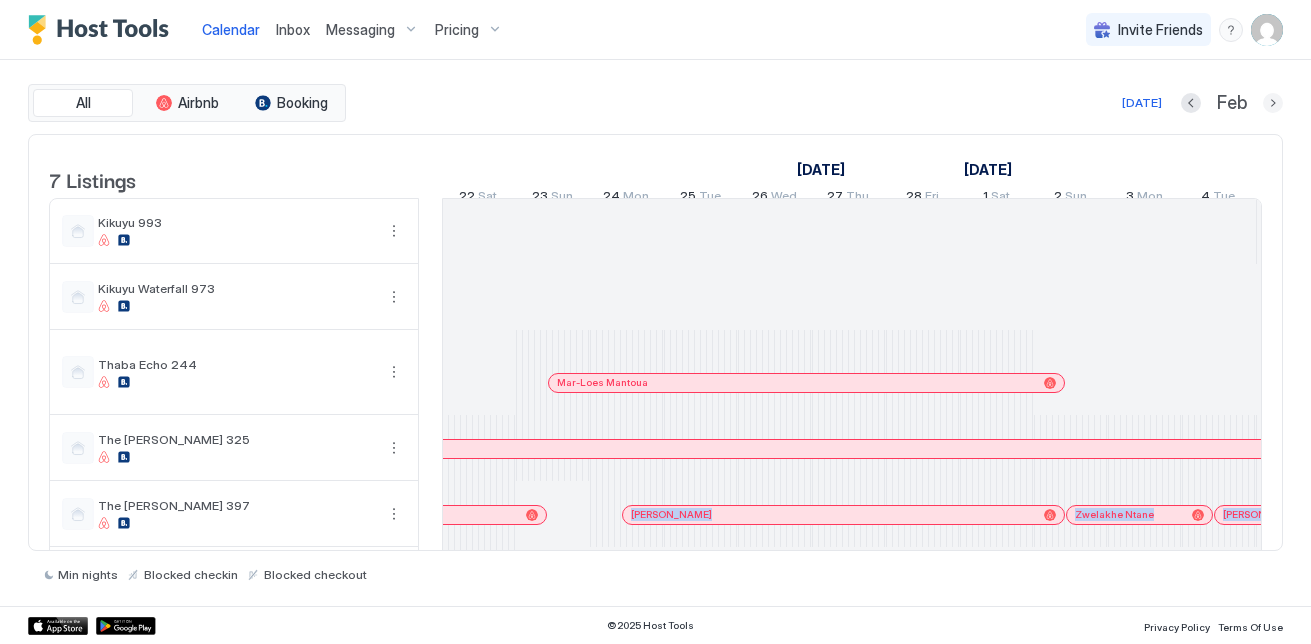 click at bounding box center [1273, 103] 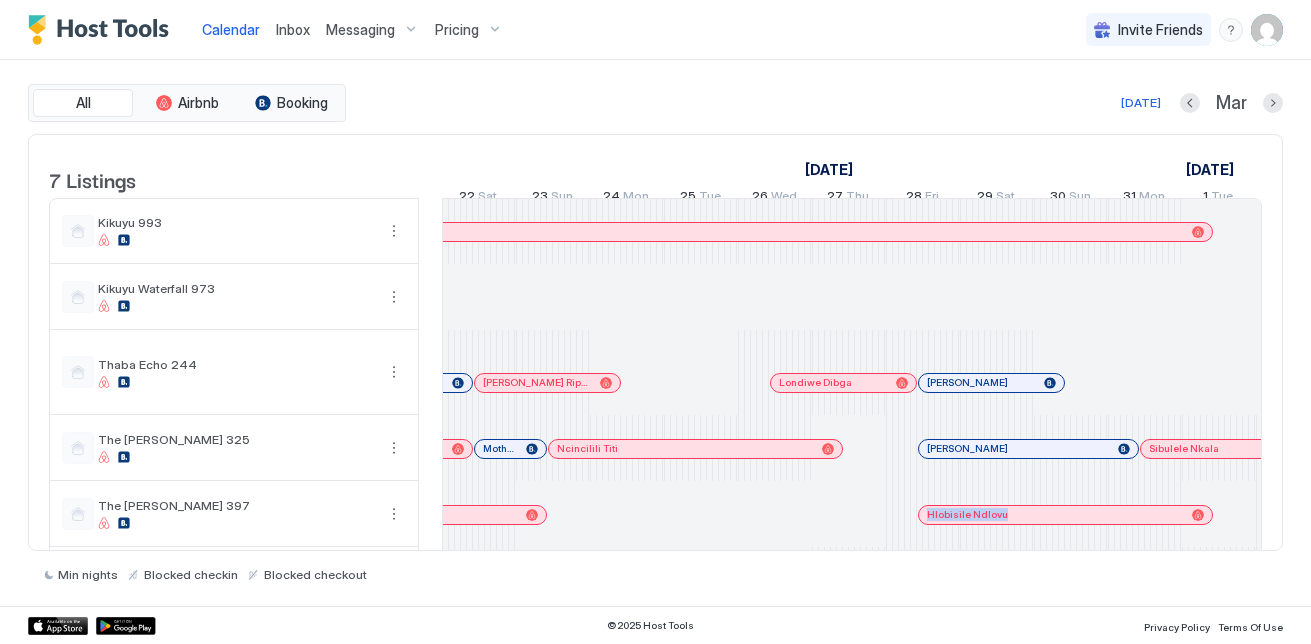 scroll, scrollTop: 0, scrollLeft: 922, axis: horizontal 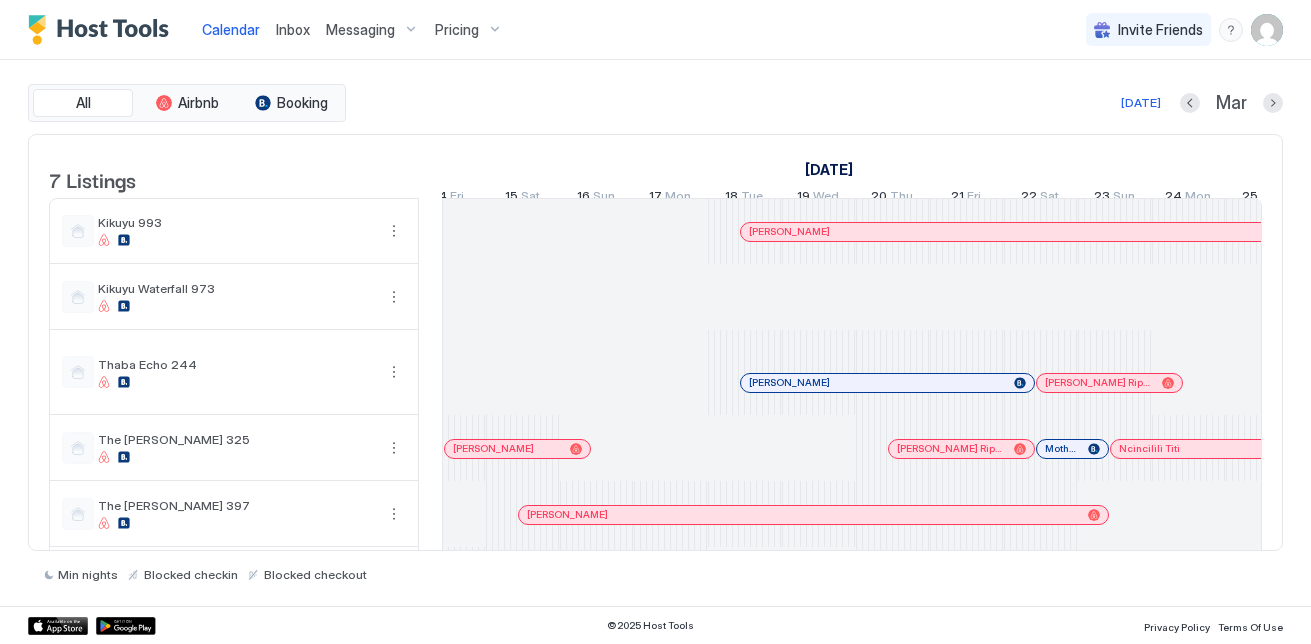 click on "Min nights Blocked checkin Blocked checkout" at bounding box center (655, 566) 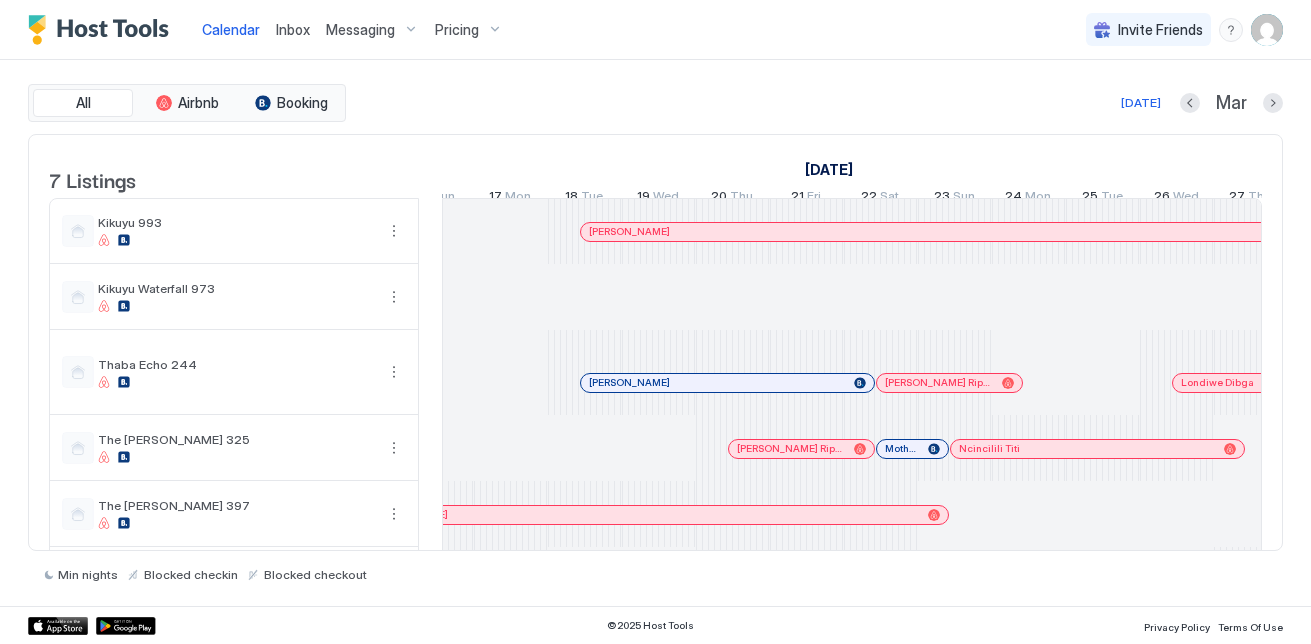 click on "Ncincilili Titi" at bounding box center (1097, 448) 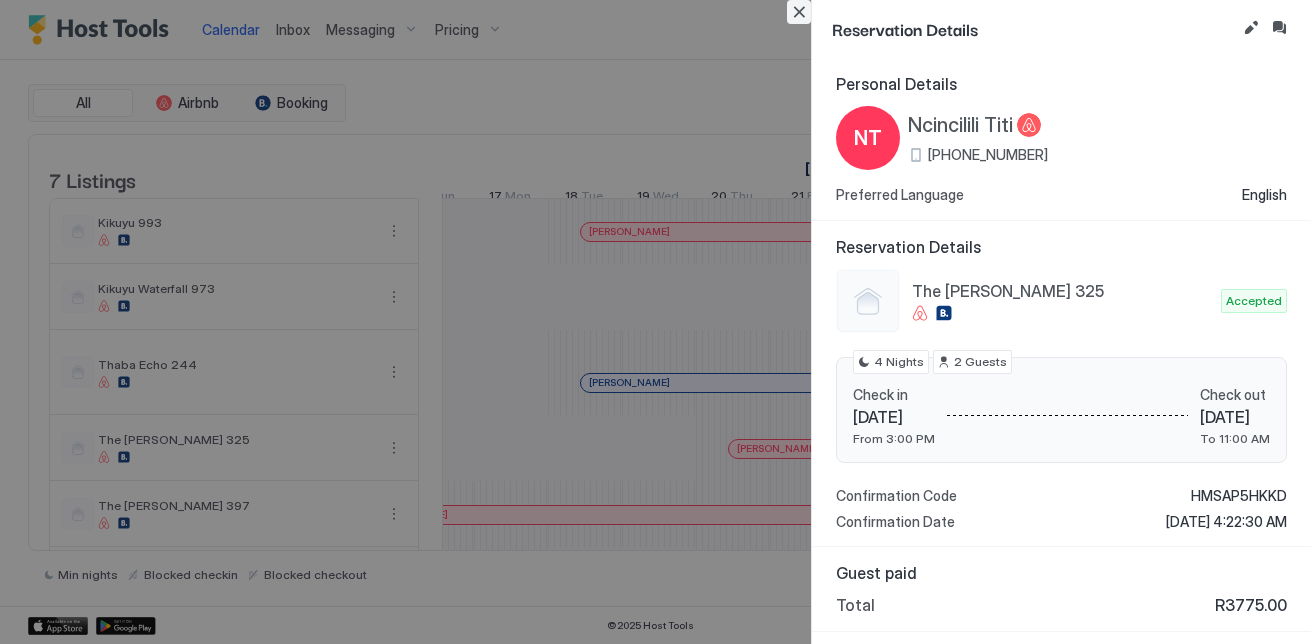 click at bounding box center [799, 12] 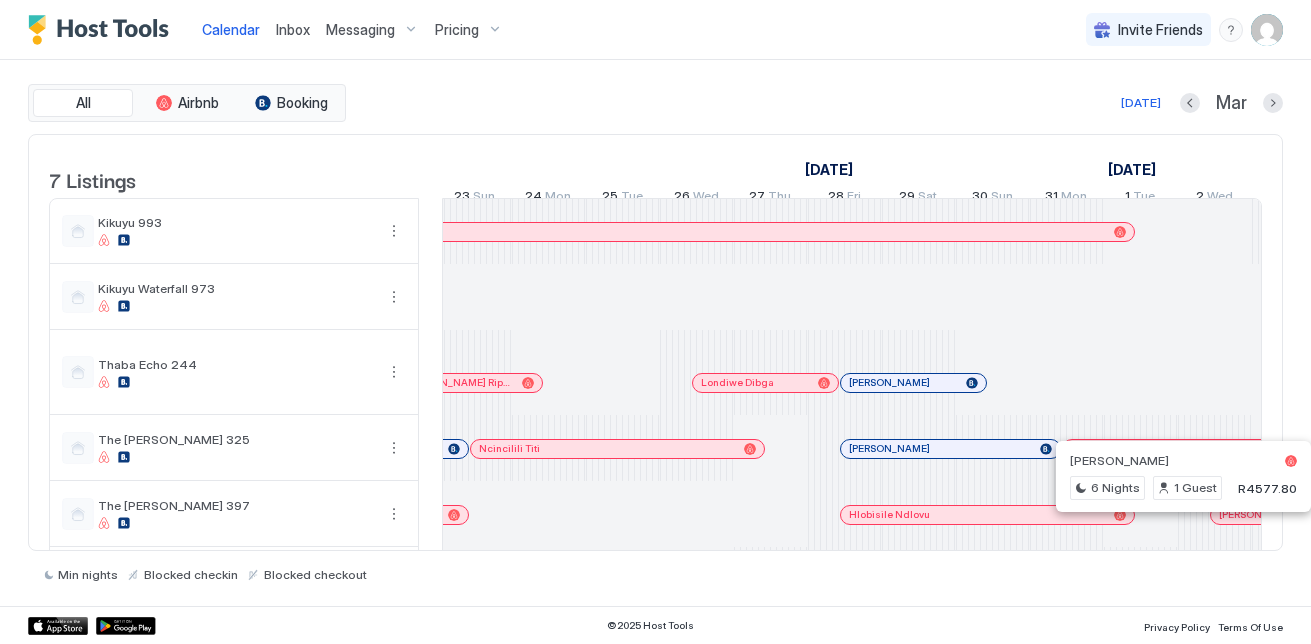 click on "7 Listings [DATE] [DATE] [DATE] 15   Sat 16   Sun 17   Mon 18   Tue 19   Wed 20   Thu 21   Fri 22   Sat 23   Sun 24   Mon 25   Tue 26   Wed 27   Thu 28   Fri 1   Sat 2   Sun 3   Mon 4   Tue 5   Wed 6   Thu 7   Fri 8   Sat 9   Sun 10   Mon 11   Tue 12   Wed 13   Thu 14   Fri 15   Sat 16   Sun 17   Mon 18   Tue 19   Wed 20   Thu 21   Fri 22   Sat 23   Sun 24   Mon 25   Tue 26   Wed 27   Thu 28   Fri 29   Sat 30   Sun 31   Mon 1   Tue 2   Wed 3   Thu 4   Fri 5   Sat 6   Sun Kikuyu 993 Kikuyu Waterfall 973 Thaba Echo 244 The [PERSON_NAME] 325 The [PERSON_NAME] 397 The Whisken African The Whisken Red Rogério Maboia [PERSON_NAME] [PERSON_NAME] Mar-[PERSON_NAME] Ntsoaki Lesenyeho Natasche [PERSON_NAME] [PERSON_NAME] Riphuluse Rapudi Londiwe Dibga Tumi [PERSON_NAME] NKN Ntsoaki Lesenyeho Theo Komane Uyethembeka [PERSON_NAME] Bokestu [PERSON_NAME] Riphuluse Rapudi Motheo Malete Ncincilili Titi [PERSON_NAME] Sibulele Nkala Babonqile [PERSON_NAME] [PERSON_NAME] [PERSON_NAME]" at bounding box center [655, 408] 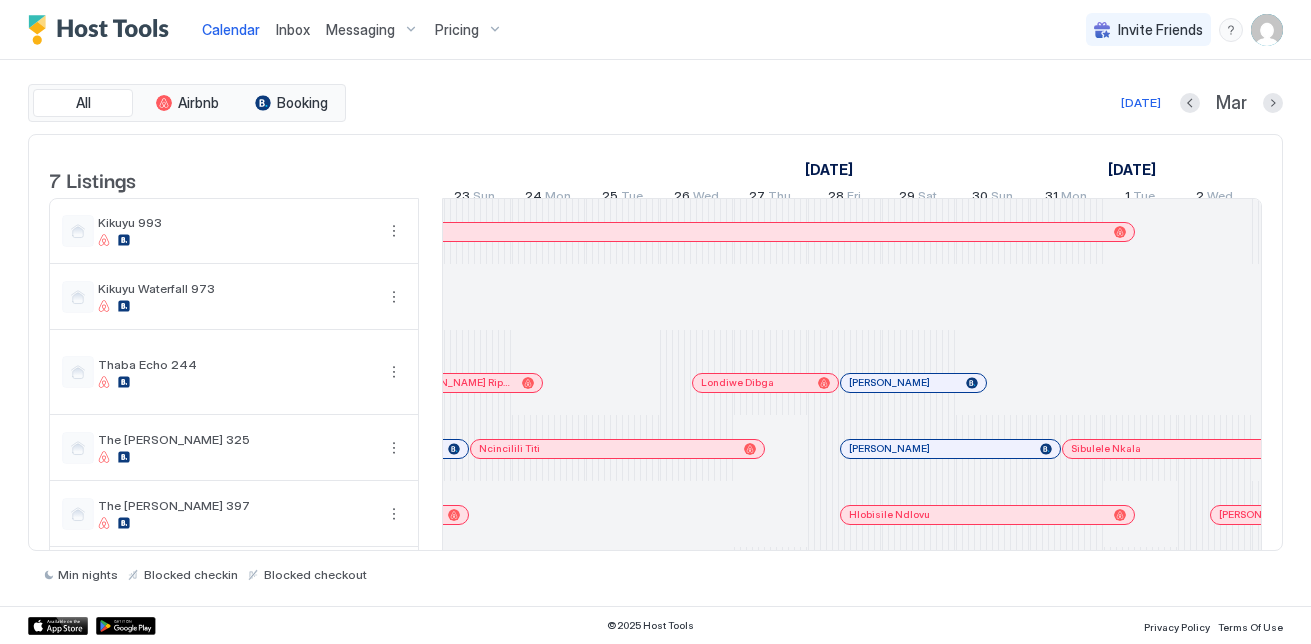 scroll, scrollTop: 0, scrollLeft: 2969, axis: horizontal 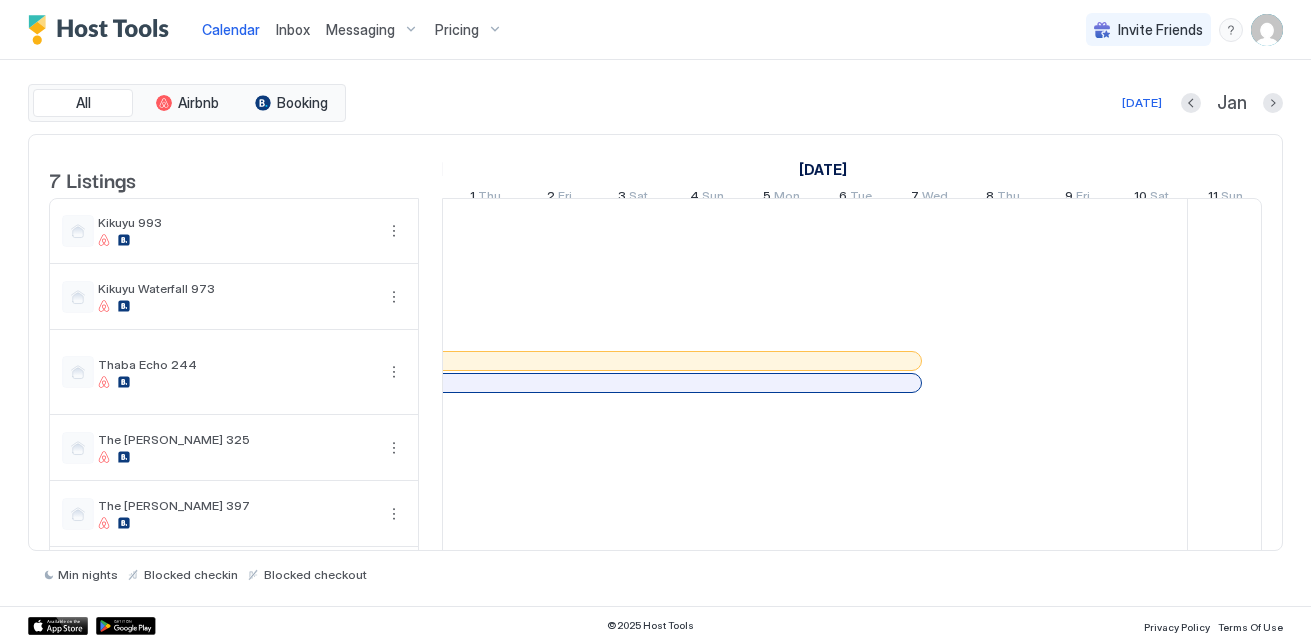 click on "[DATE] Jan" at bounding box center (816, 103) 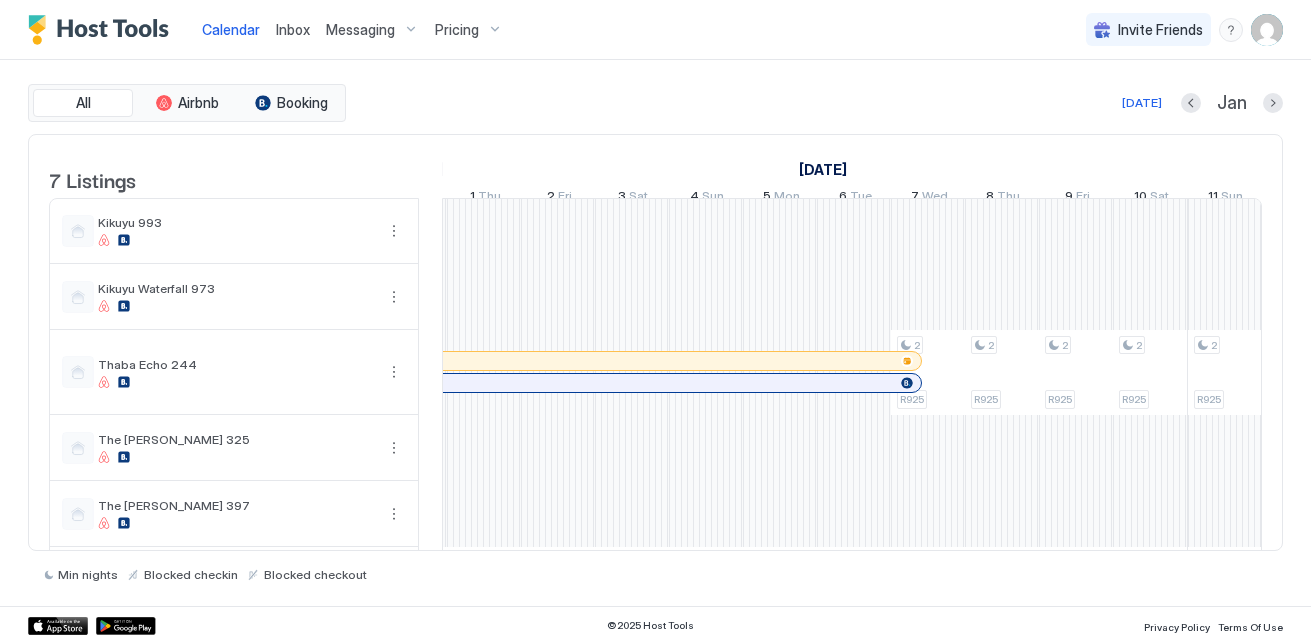 scroll, scrollTop: 0, scrollLeft: 2960, axis: horizontal 